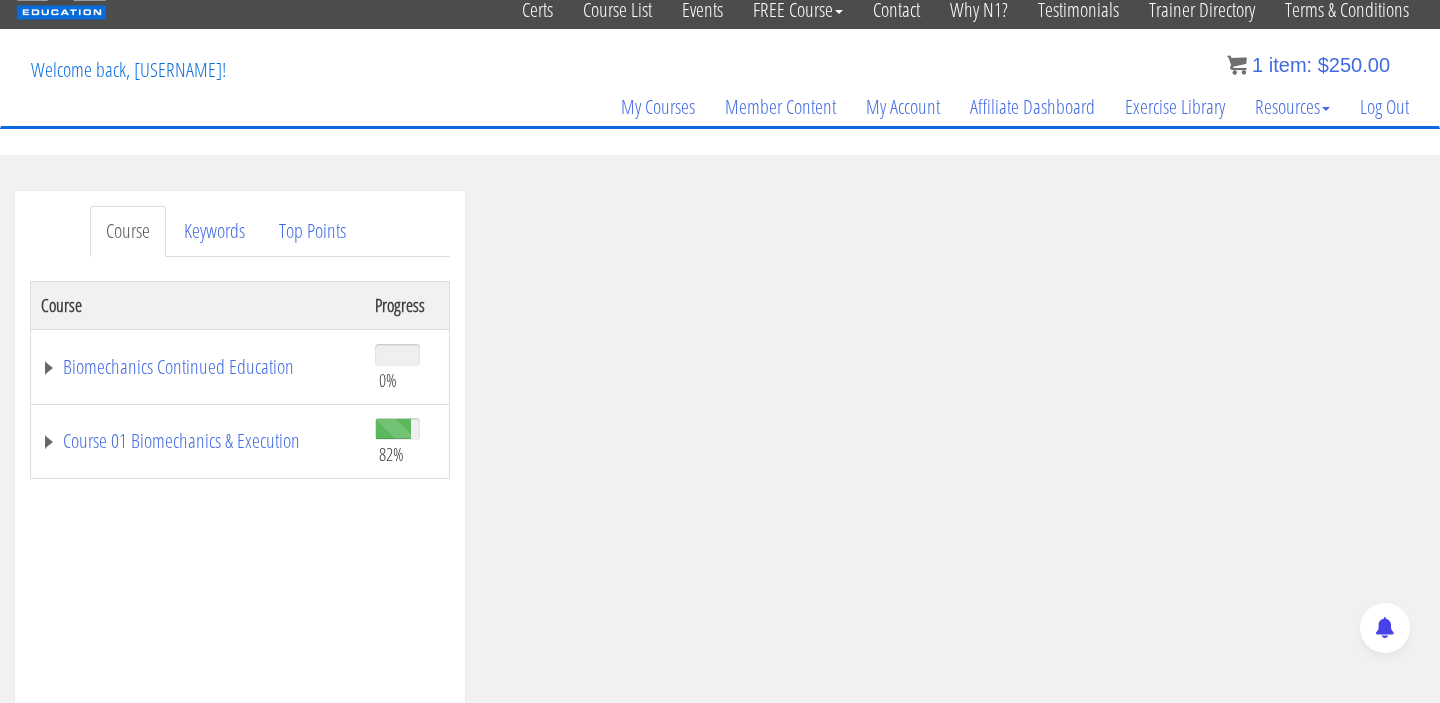 scroll, scrollTop: 120, scrollLeft: 0, axis: vertical 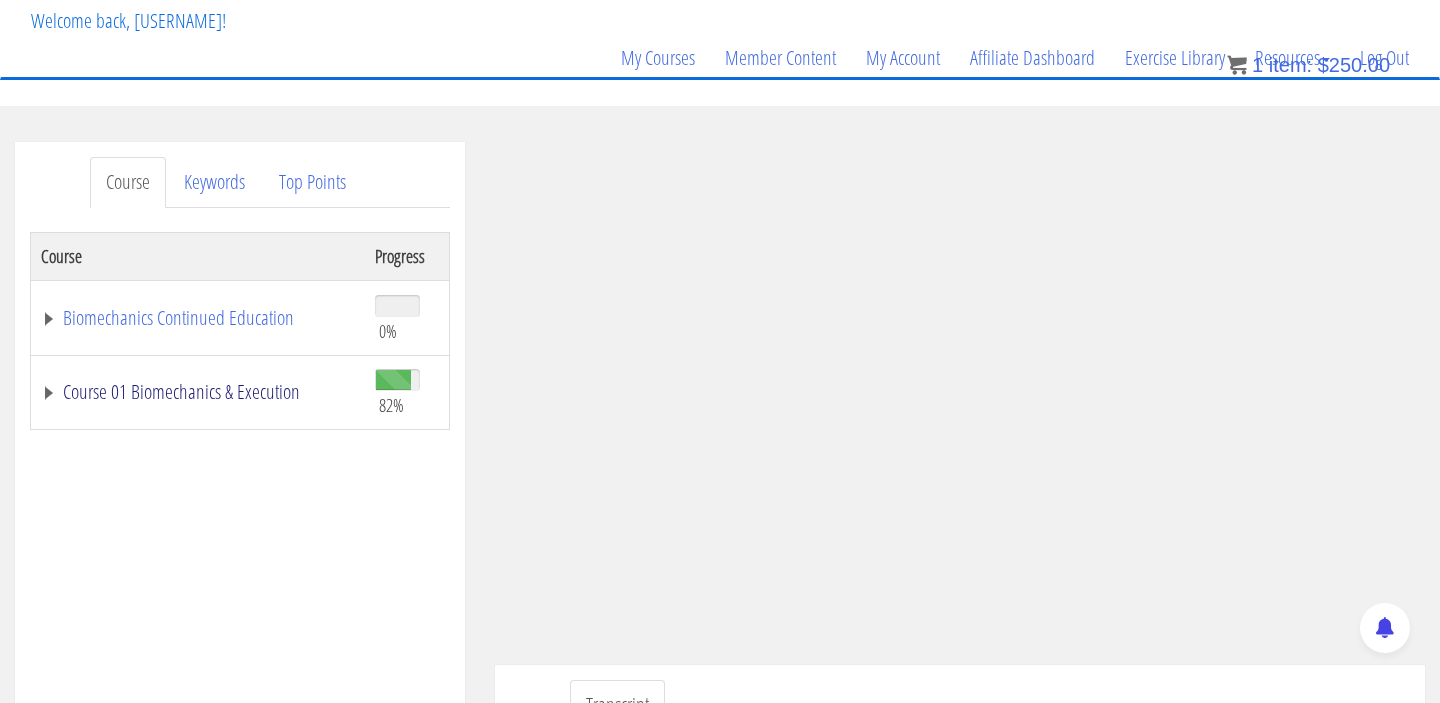 click on "Course 01 Biomechanics & Execution" at bounding box center (198, 392) 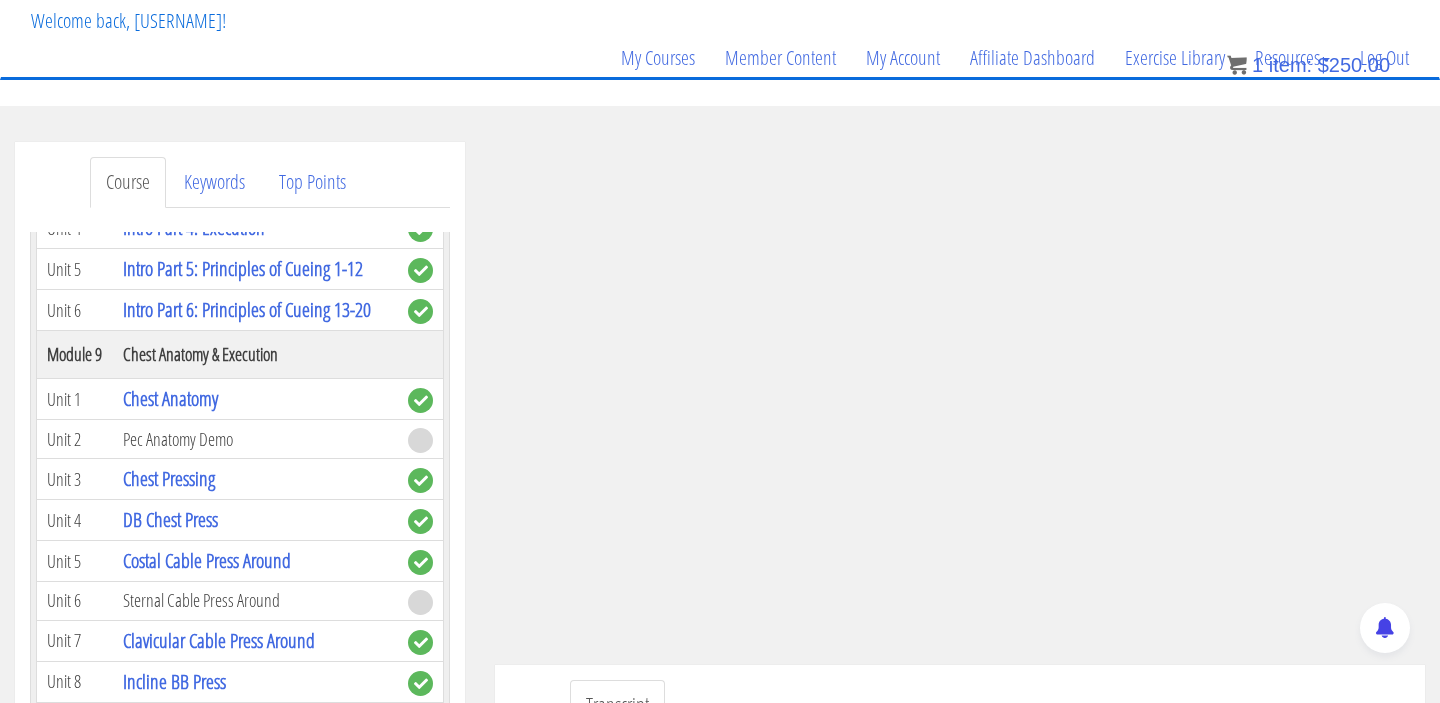 scroll, scrollTop: 3130, scrollLeft: 0, axis: vertical 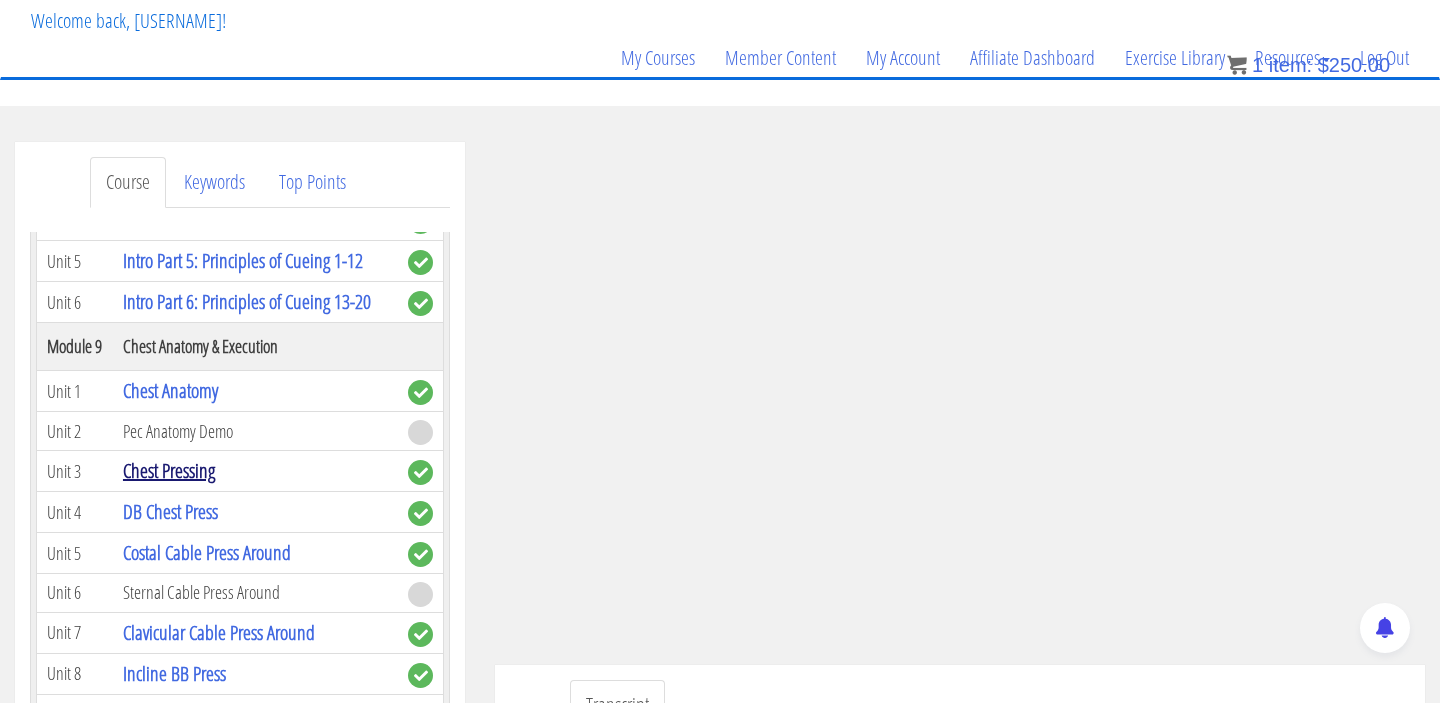 click on "Chest Pressing" at bounding box center [169, 470] 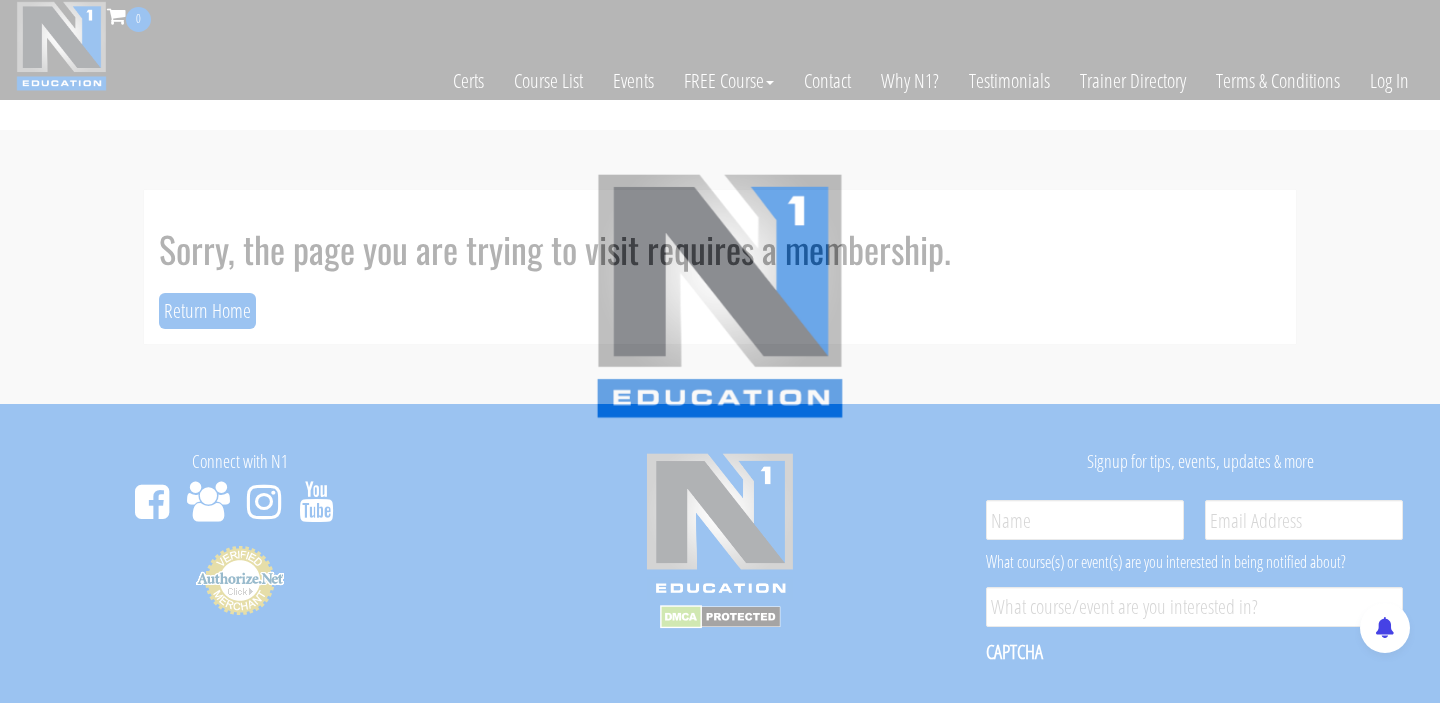 scroll, scrollTop: 0, scrollLeft: 0, axis: both 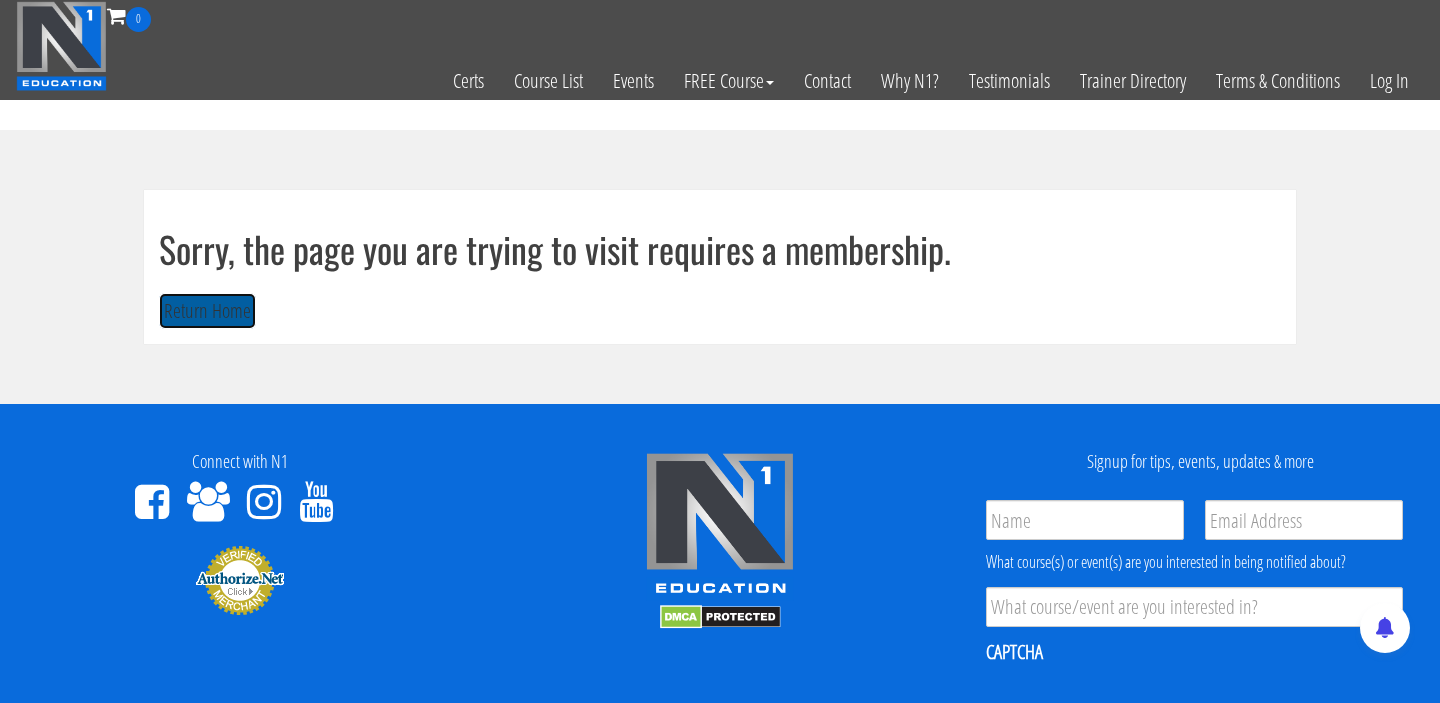 click on "Return Home" at bounding box center (207, 311) 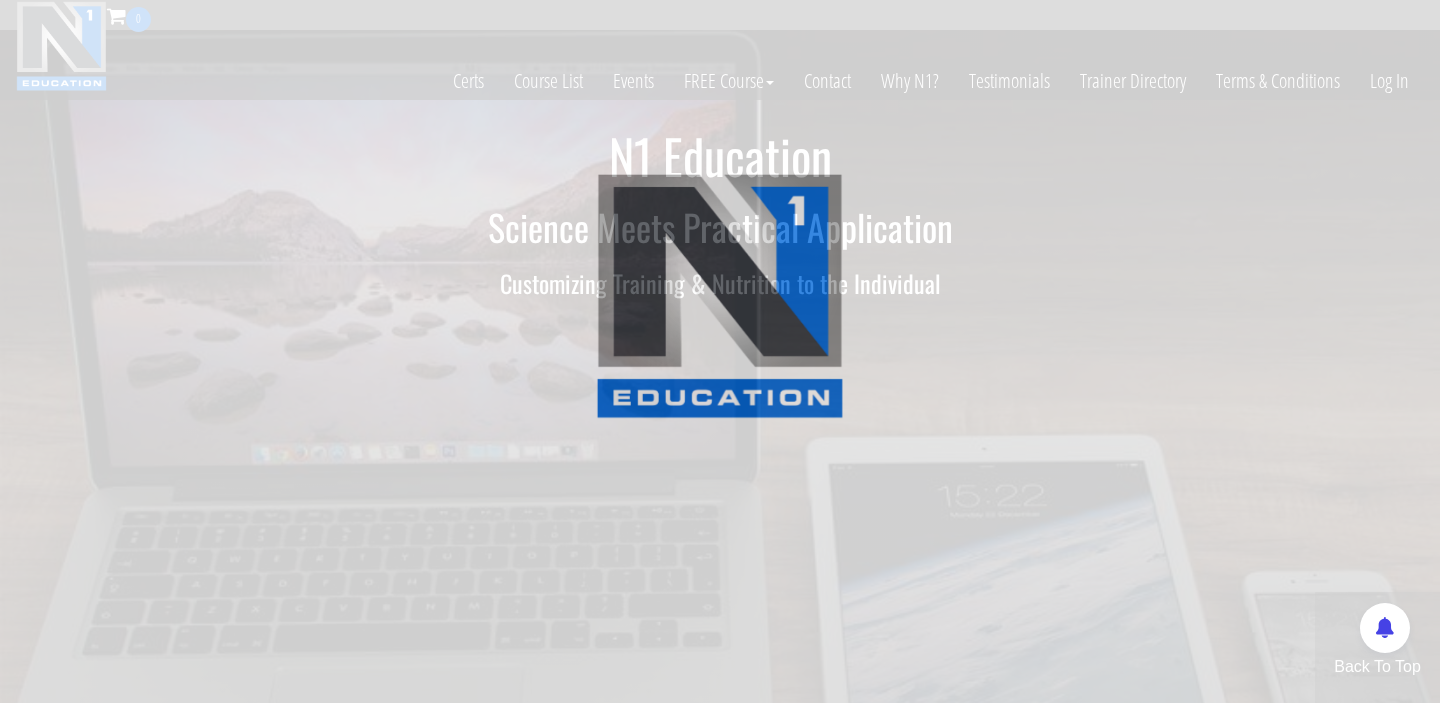 scroll, scrollTop: 0, scrollLeft: 0, axis: both 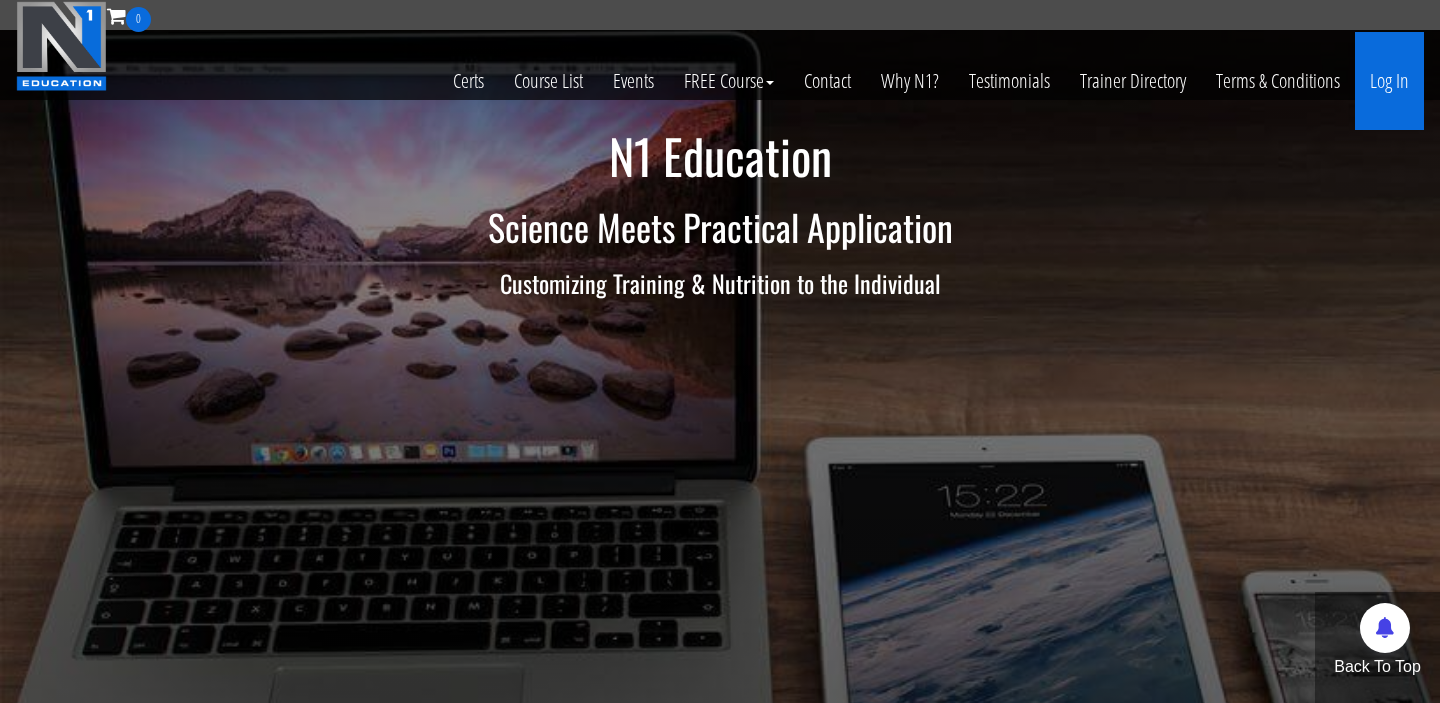 click on "Log In" at bounding box center (1389, 81) 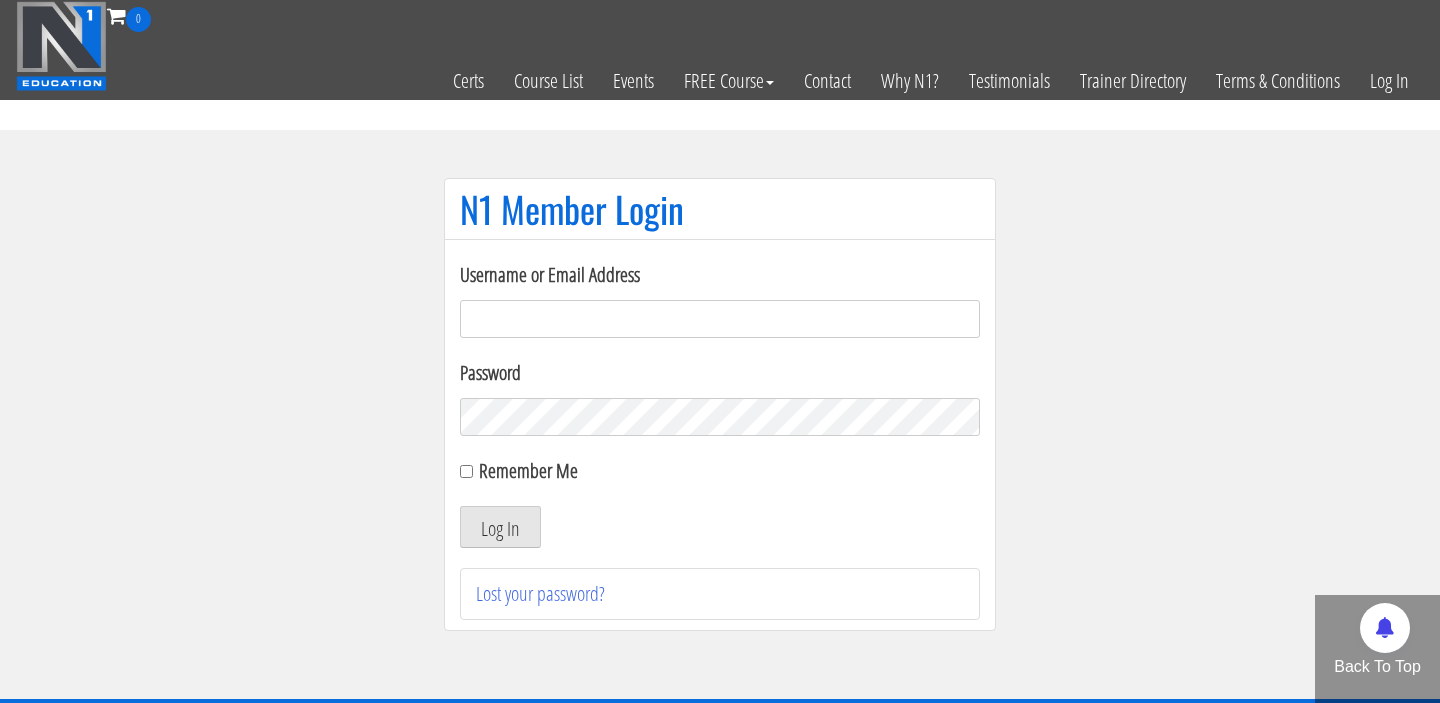 scroll, scrollTop: 0, scrollLeft: 0, axis: both 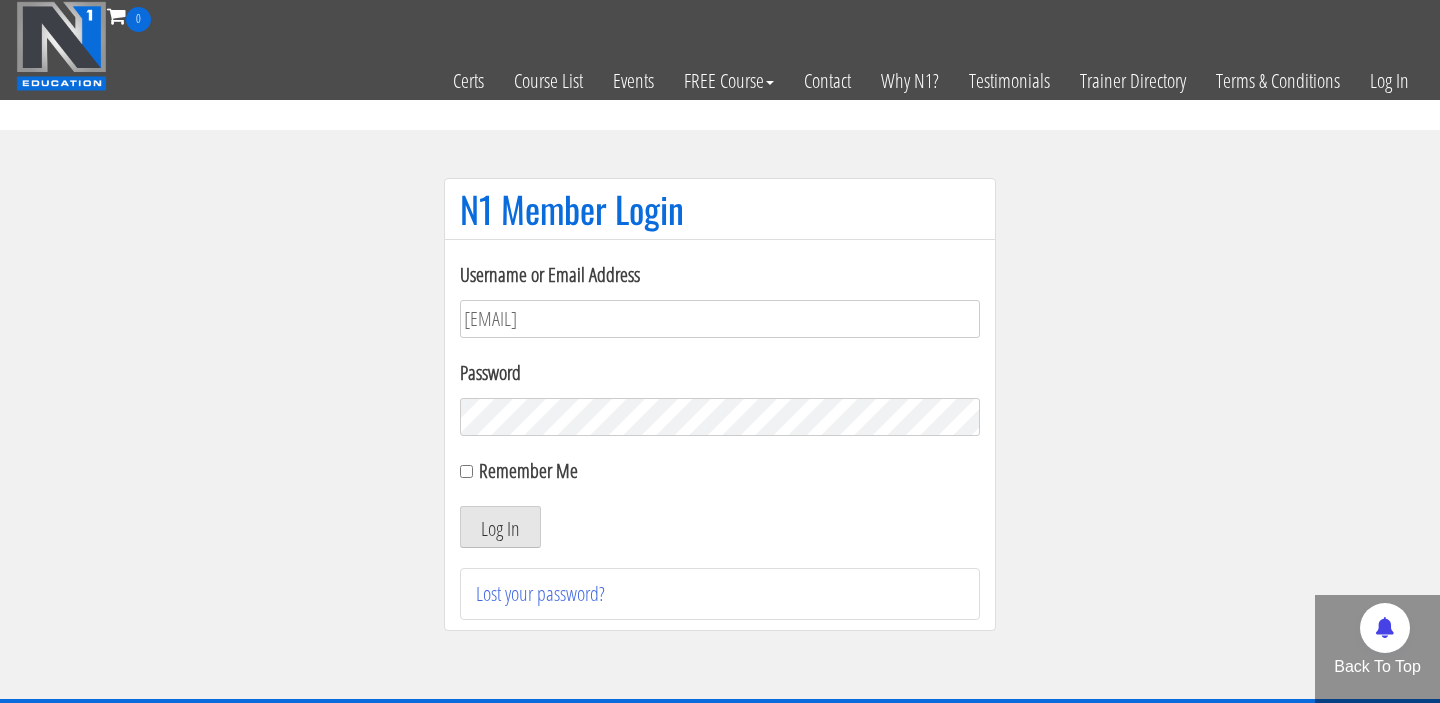 click on "Password" at bounding box center (720, 373) 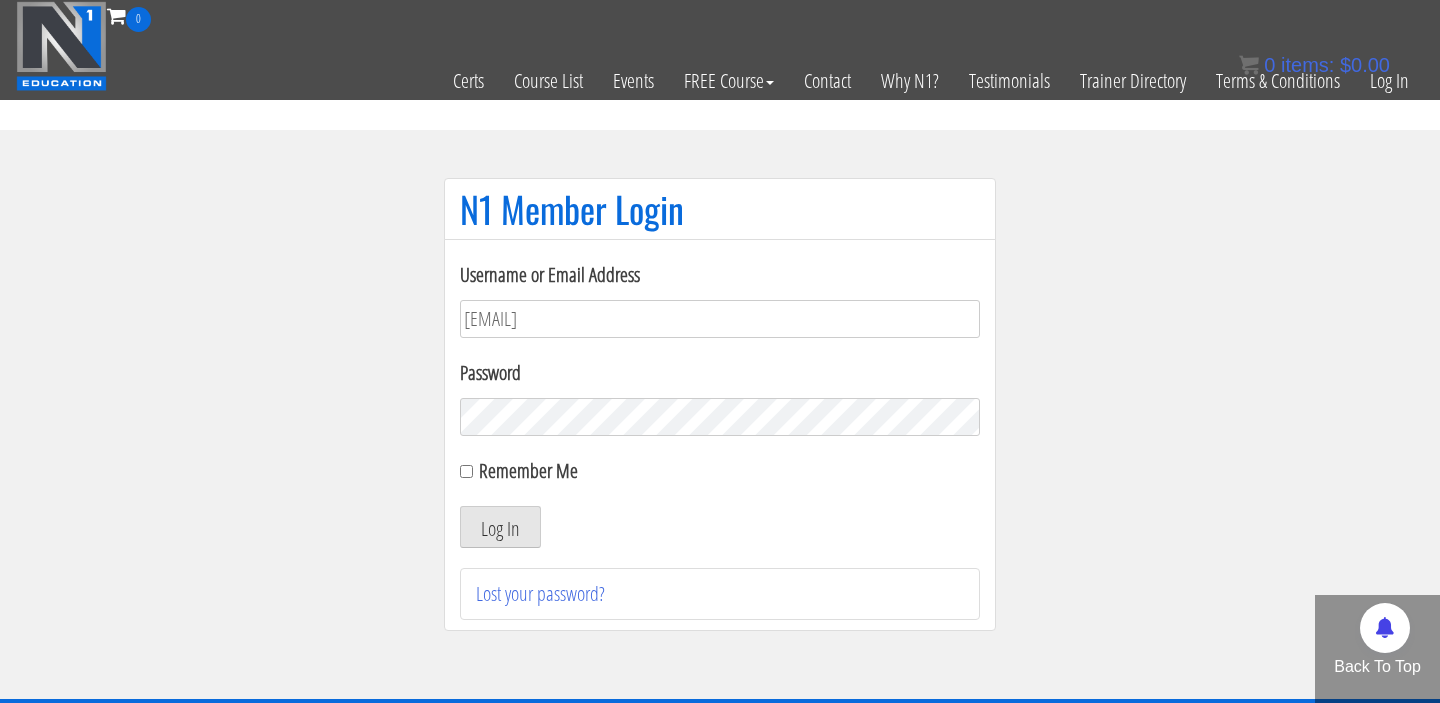 click on "Log In" at bounding box center (500, 527) 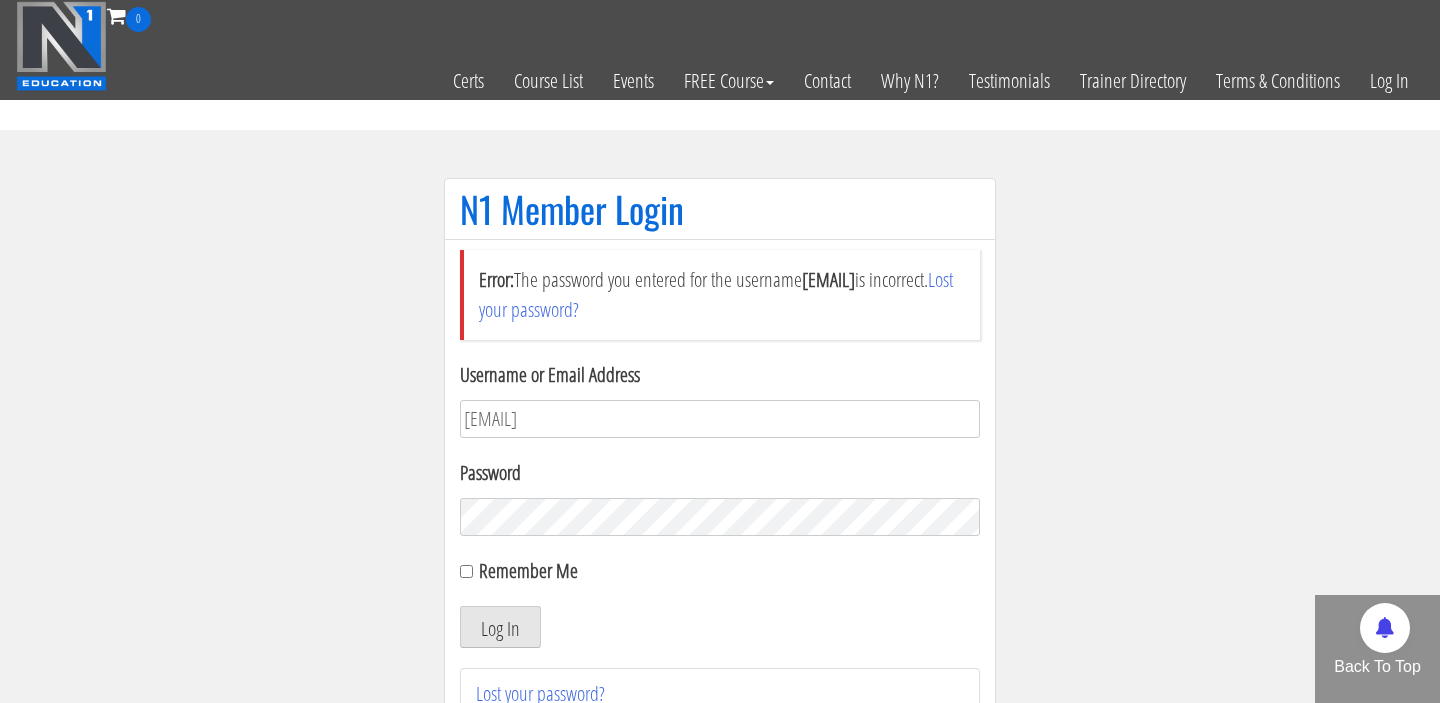 scroll, scrollTop: 0, scrollLeft: 0, axis: both 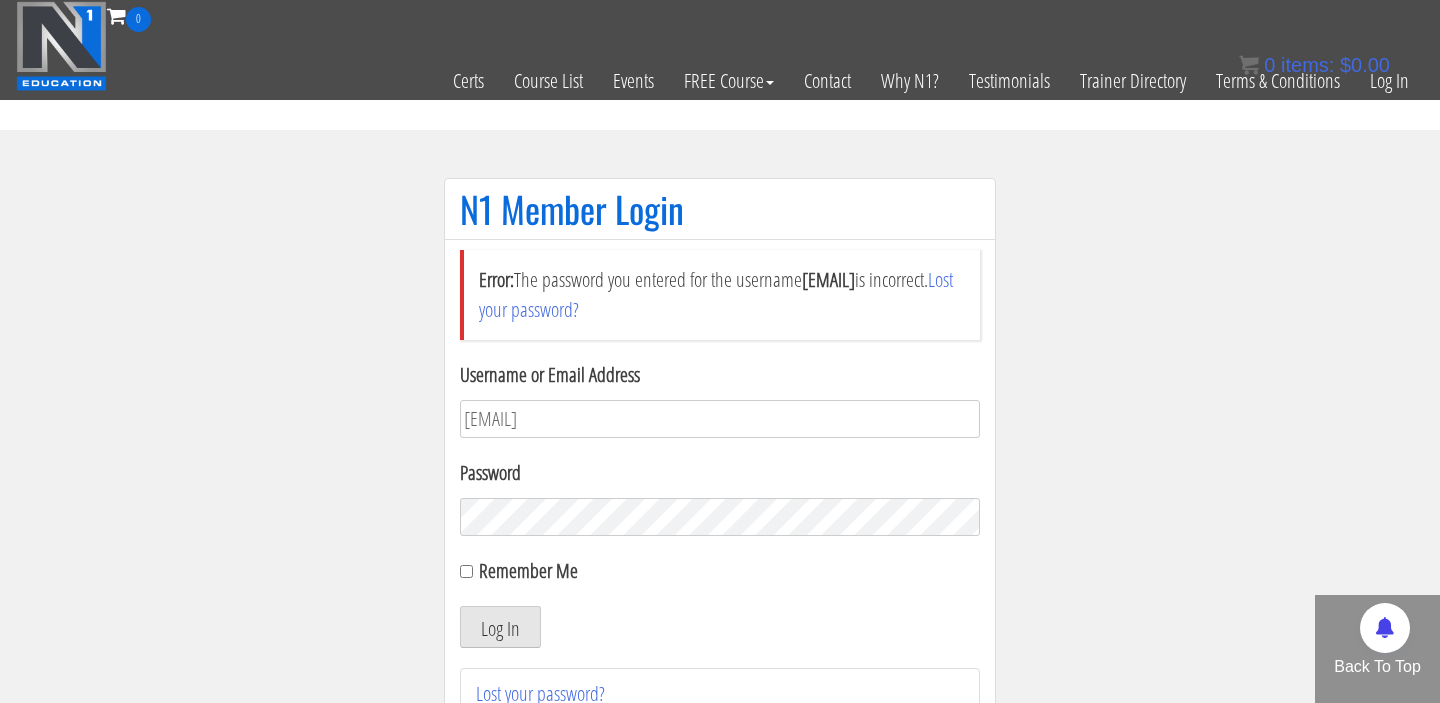click on "Username or Email Address
sebastian.ehmann
Password
Remember Me
Log In" at bounding box center (720, 504) 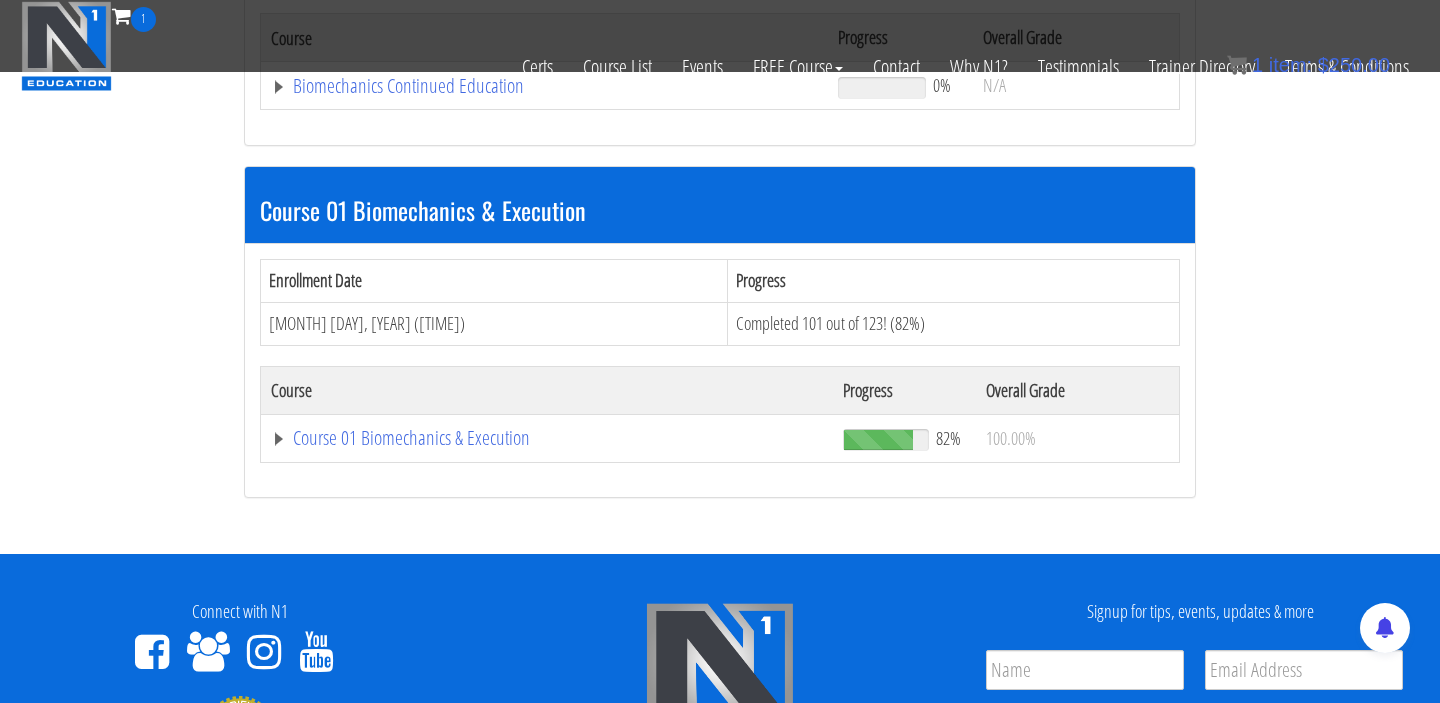 scroll, scrollTop: 485, scrollLeft: 0, axis: vertical 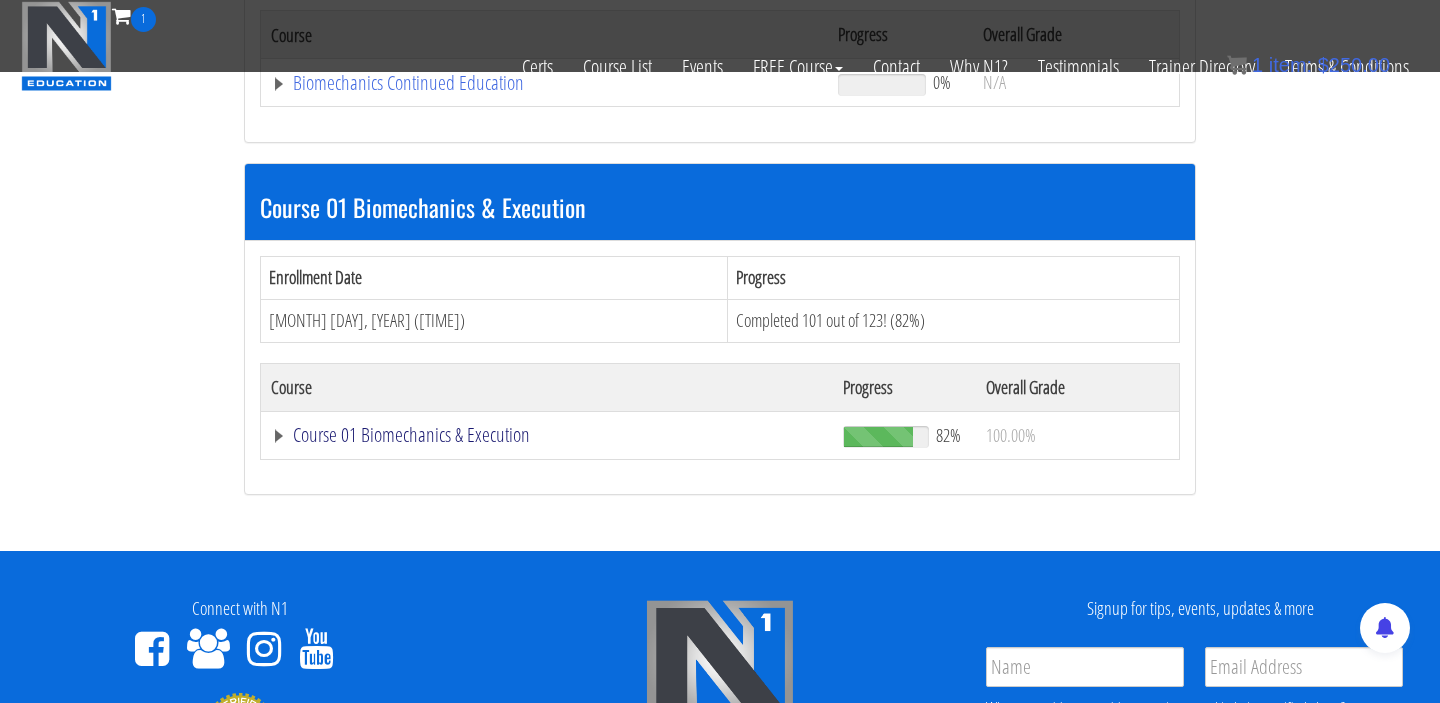click on "Course 01 Biomechanics & Execution" at bounding box center [544, 83] 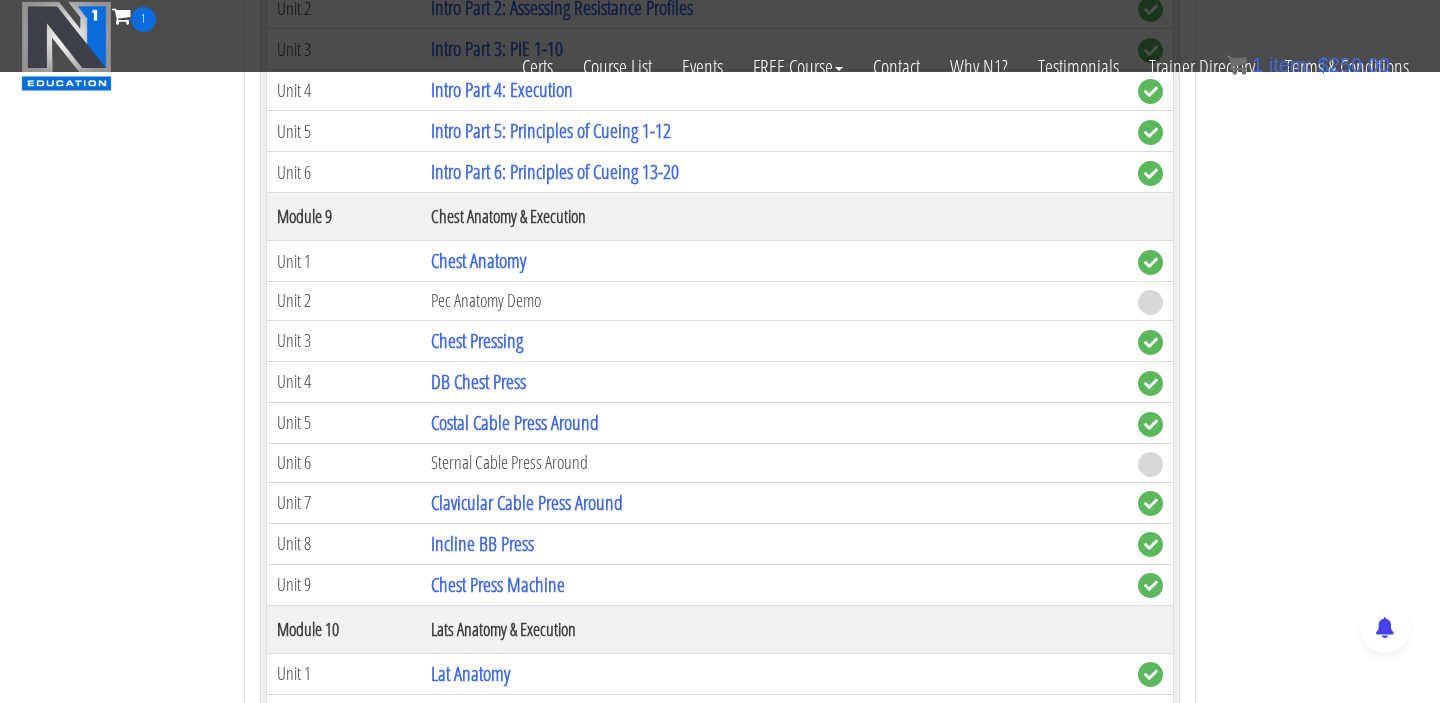 scroll, scrollTop: 3341, scrollLeft: 0, axis: vertical 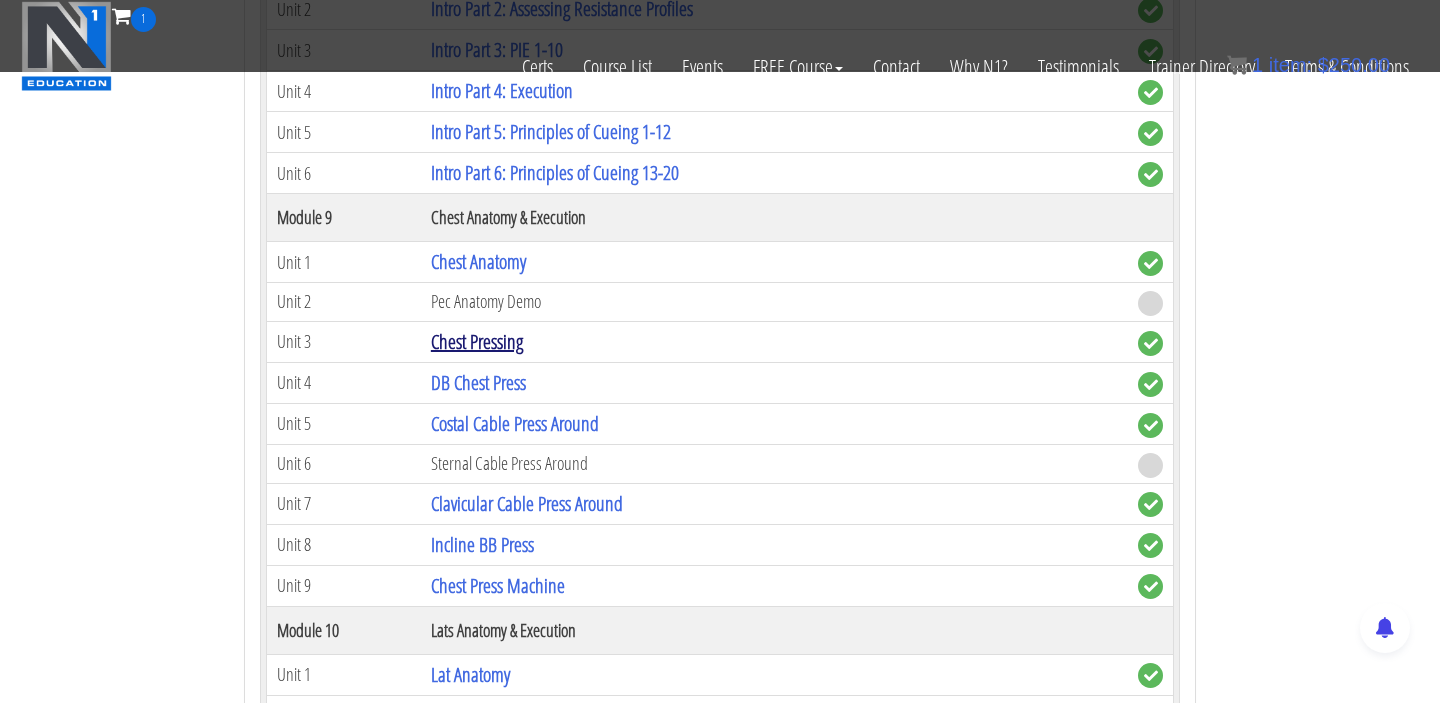 click on "Chest Pressing" at bounding box center (477, 341) 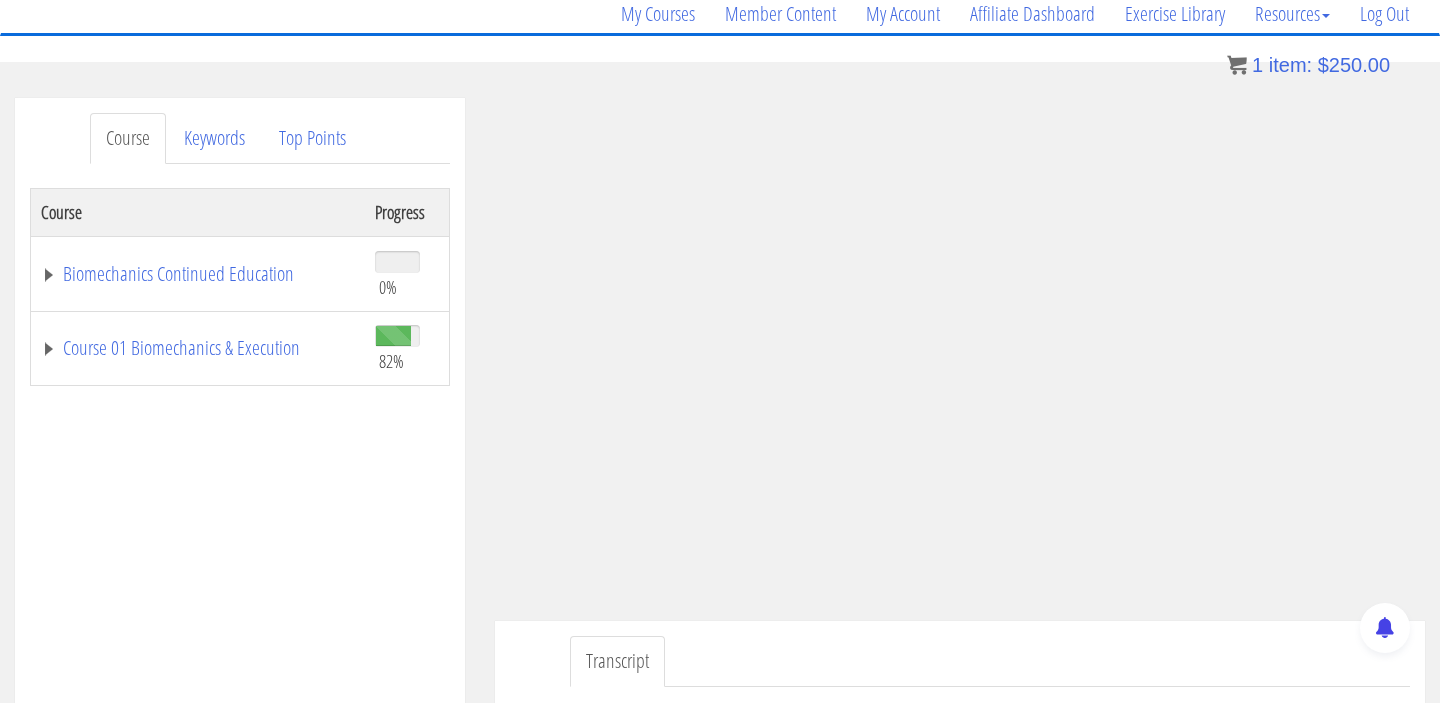 scroll, scrollTop: 174, scrollLeft: 0, axis: vertical 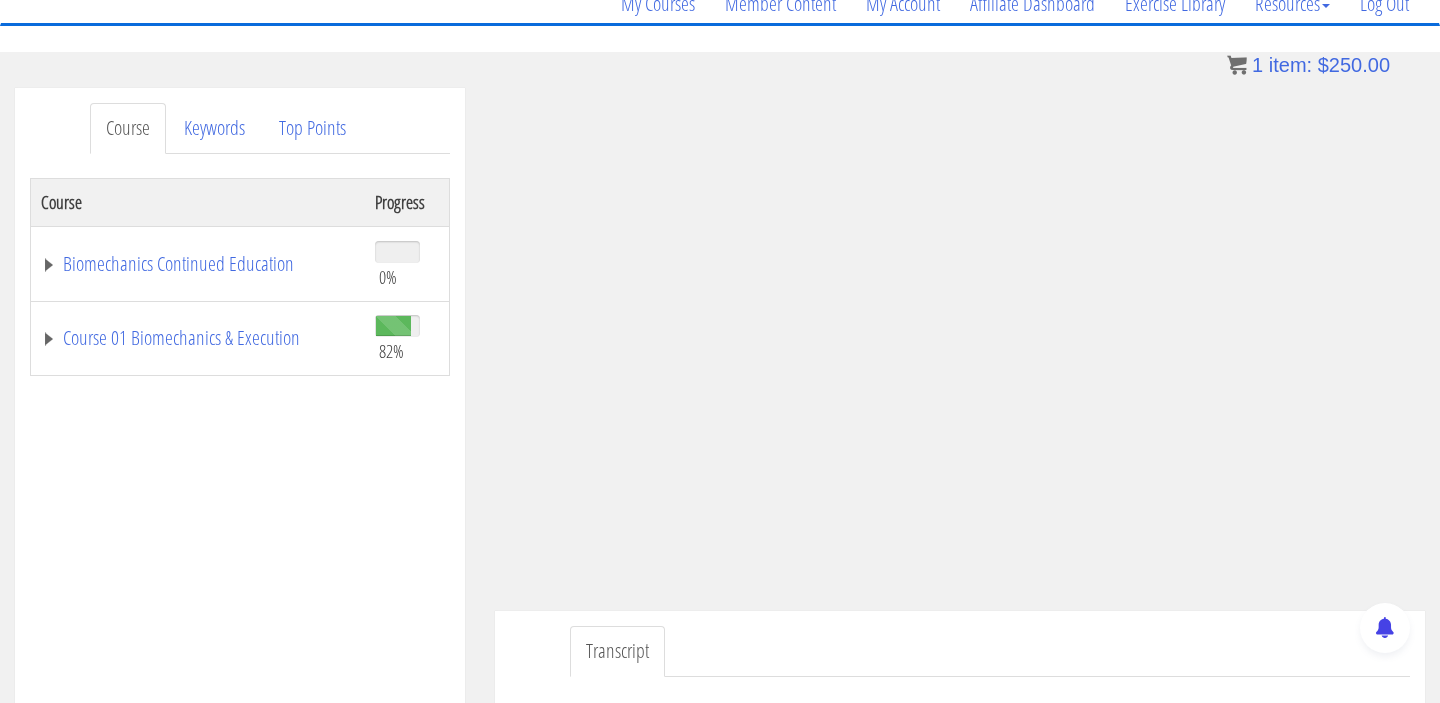 click on "Course 01 Biomechanics & Execution" at bounding box center [198, 338] 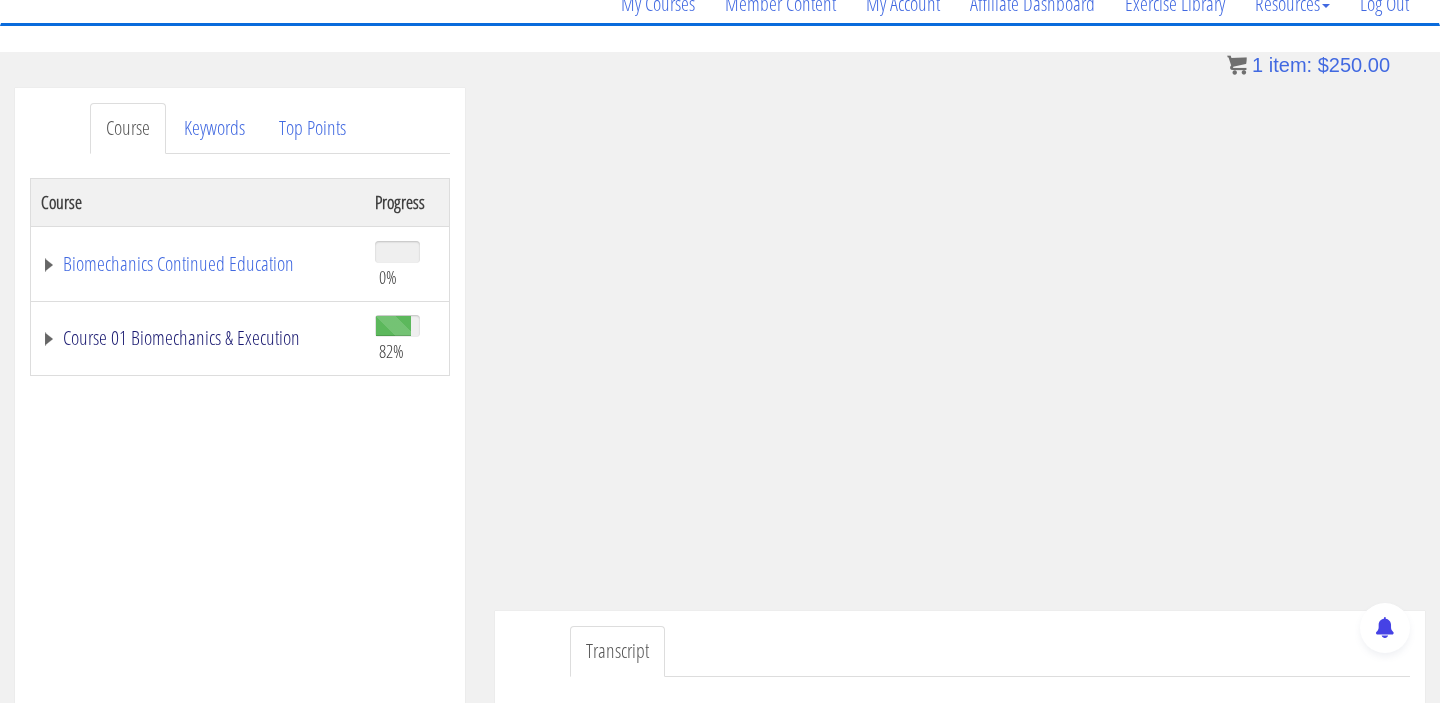 click on "Course 01 Biomechanics & Execution" at bounding box center (198, 338) 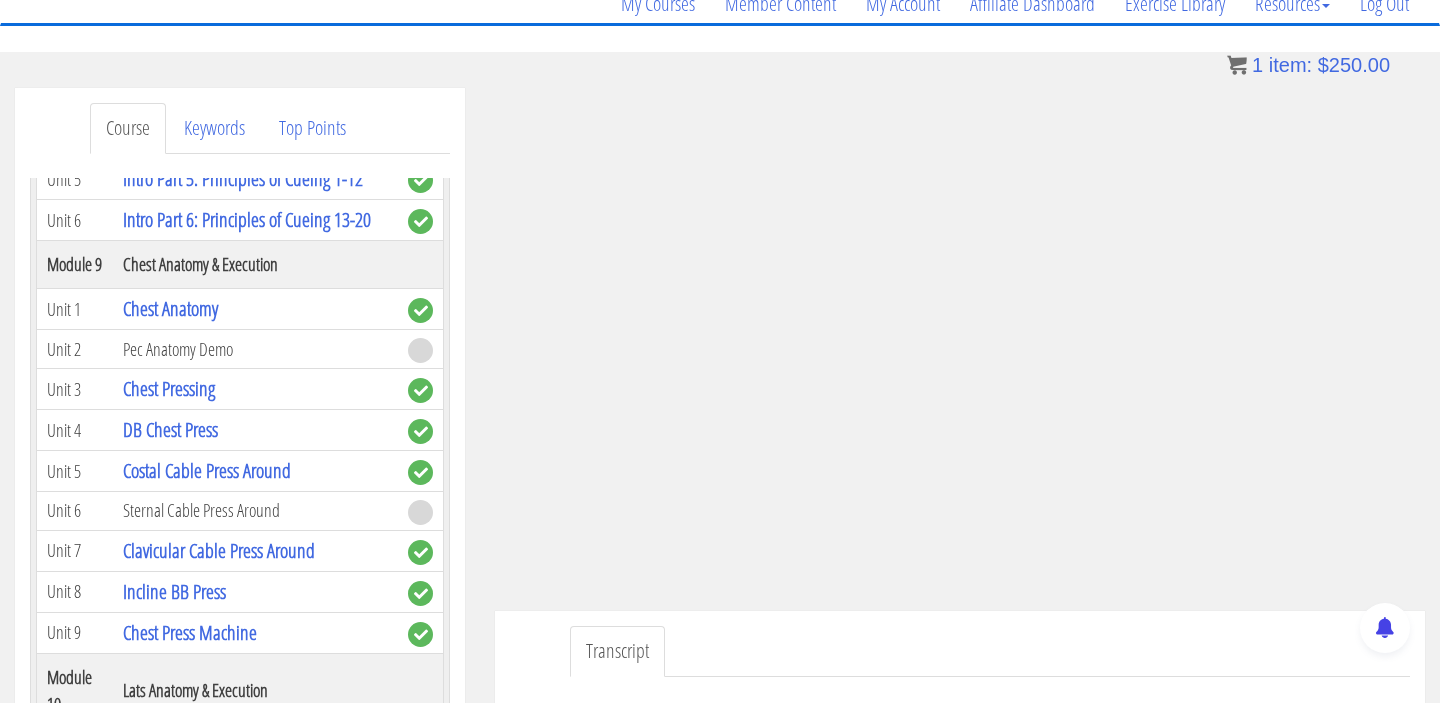 scroll, scrollTop: 3164, scrollLeft: 0, axis: vertical 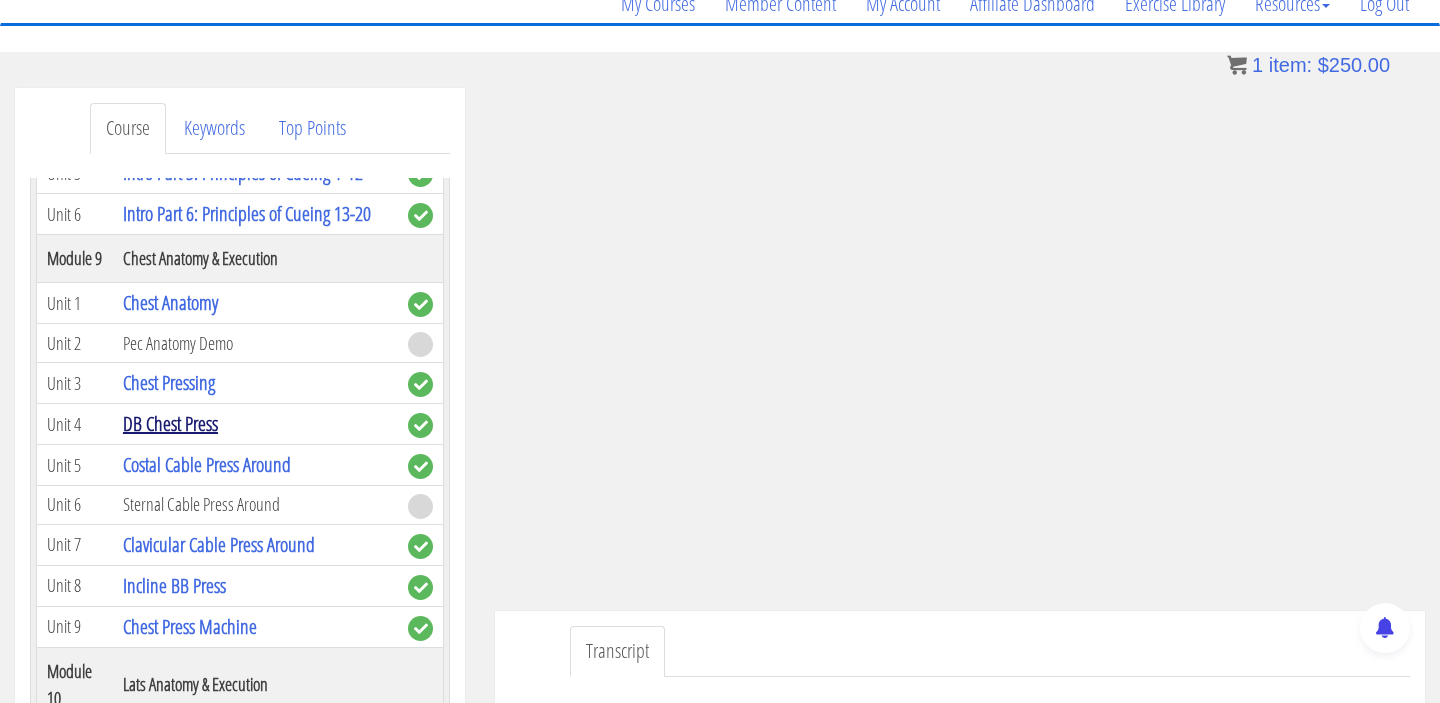 click on "DB Chest Press" at bounding box center (170, 423) 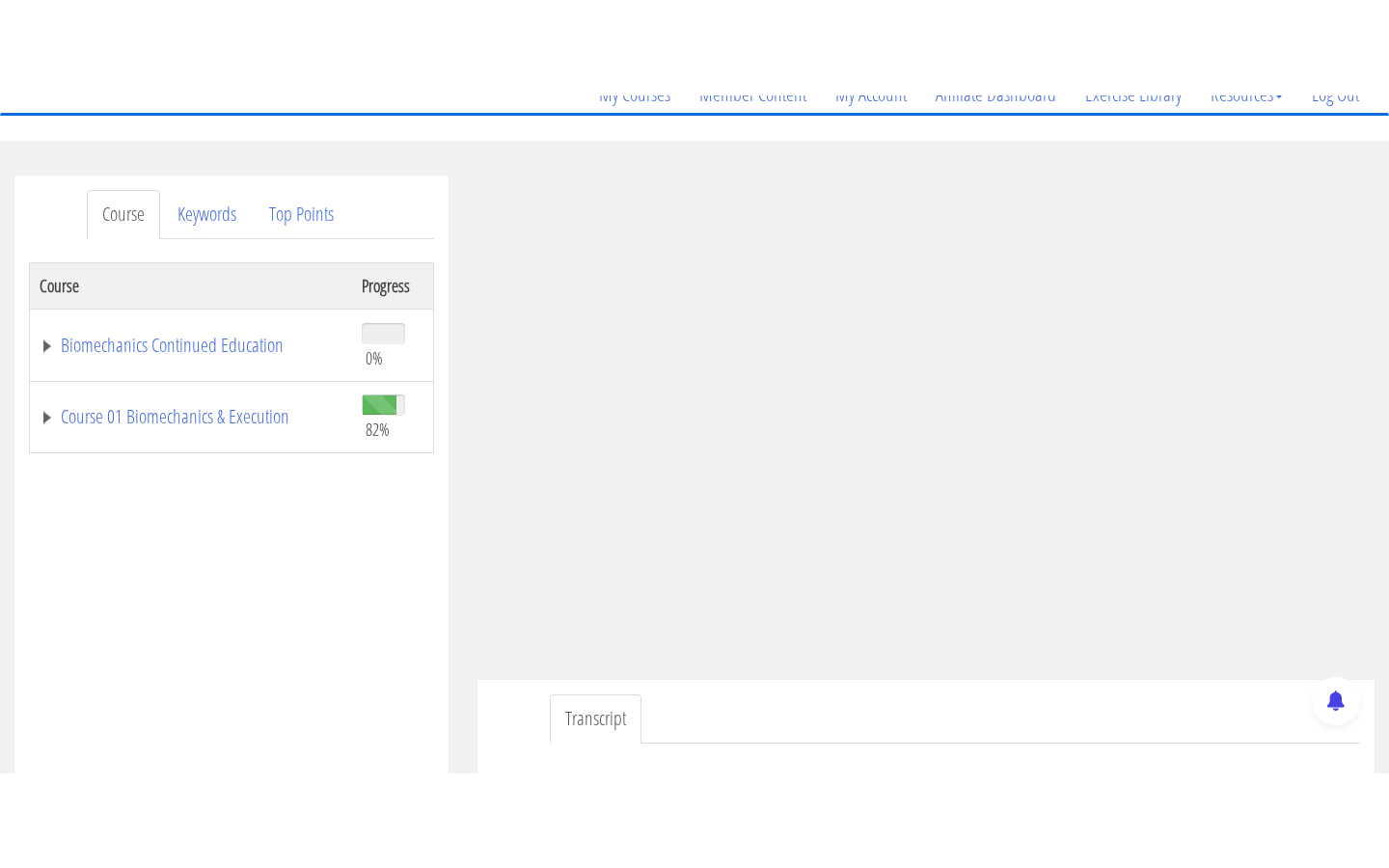 scroll, scrollTop: 184, scrollLeft: 0, axis: vertical 